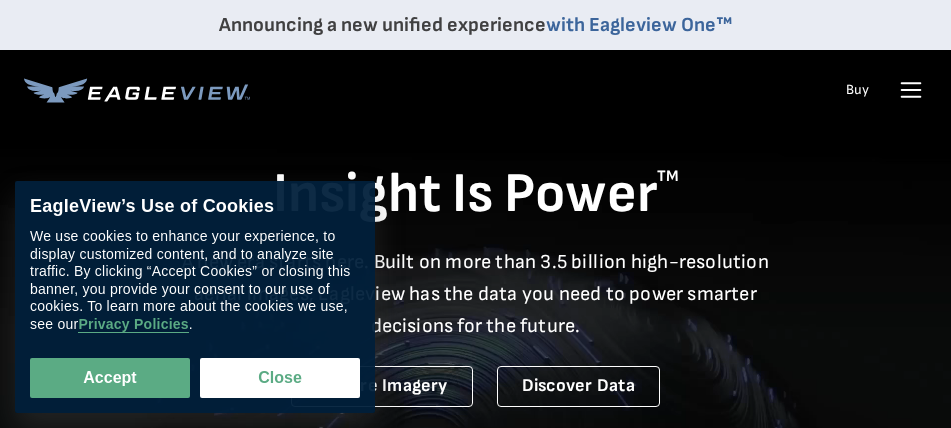 scroll, scrollTop: 0, scrollLeft: 0, axis: both 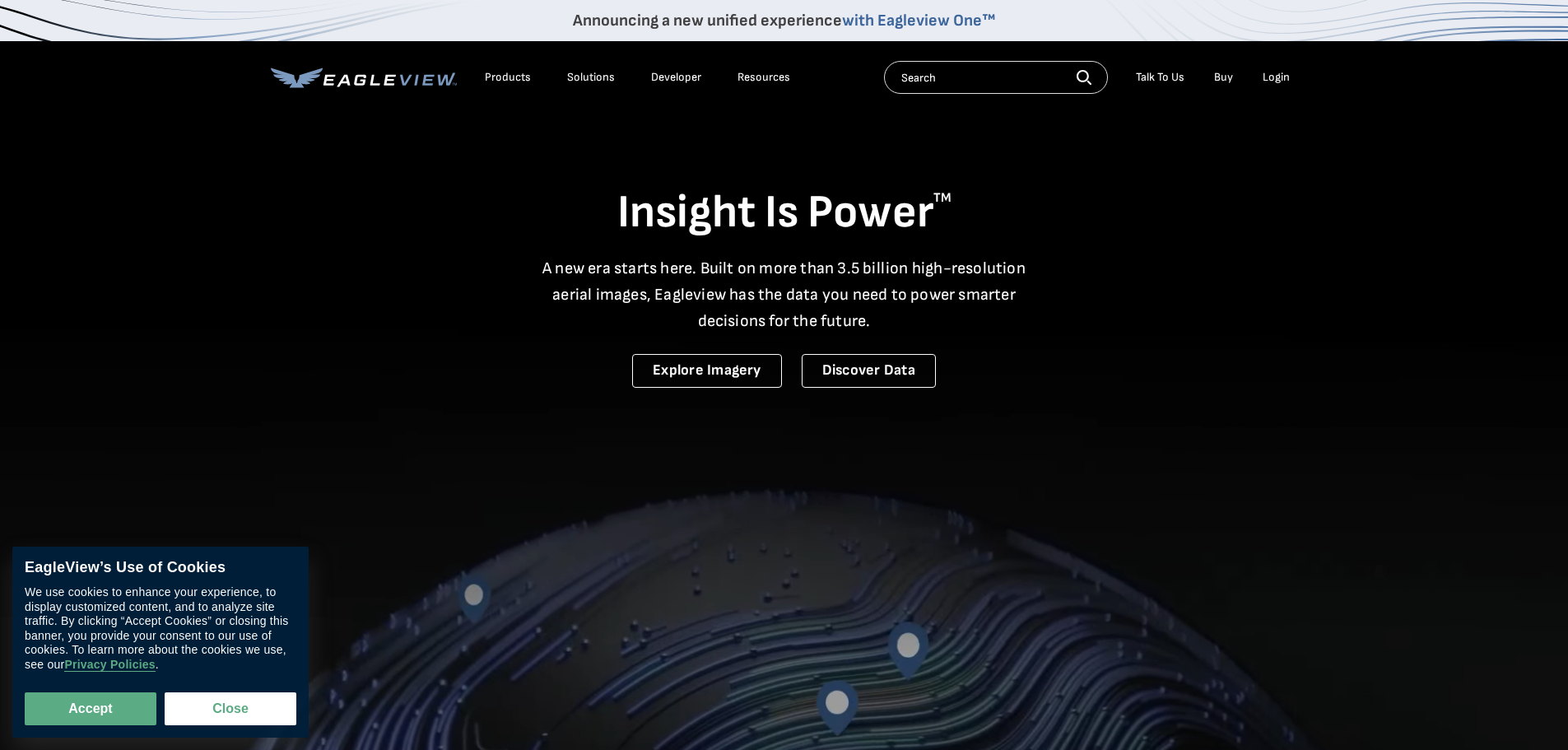 click on "Login" at bounding box center [1276, 77] 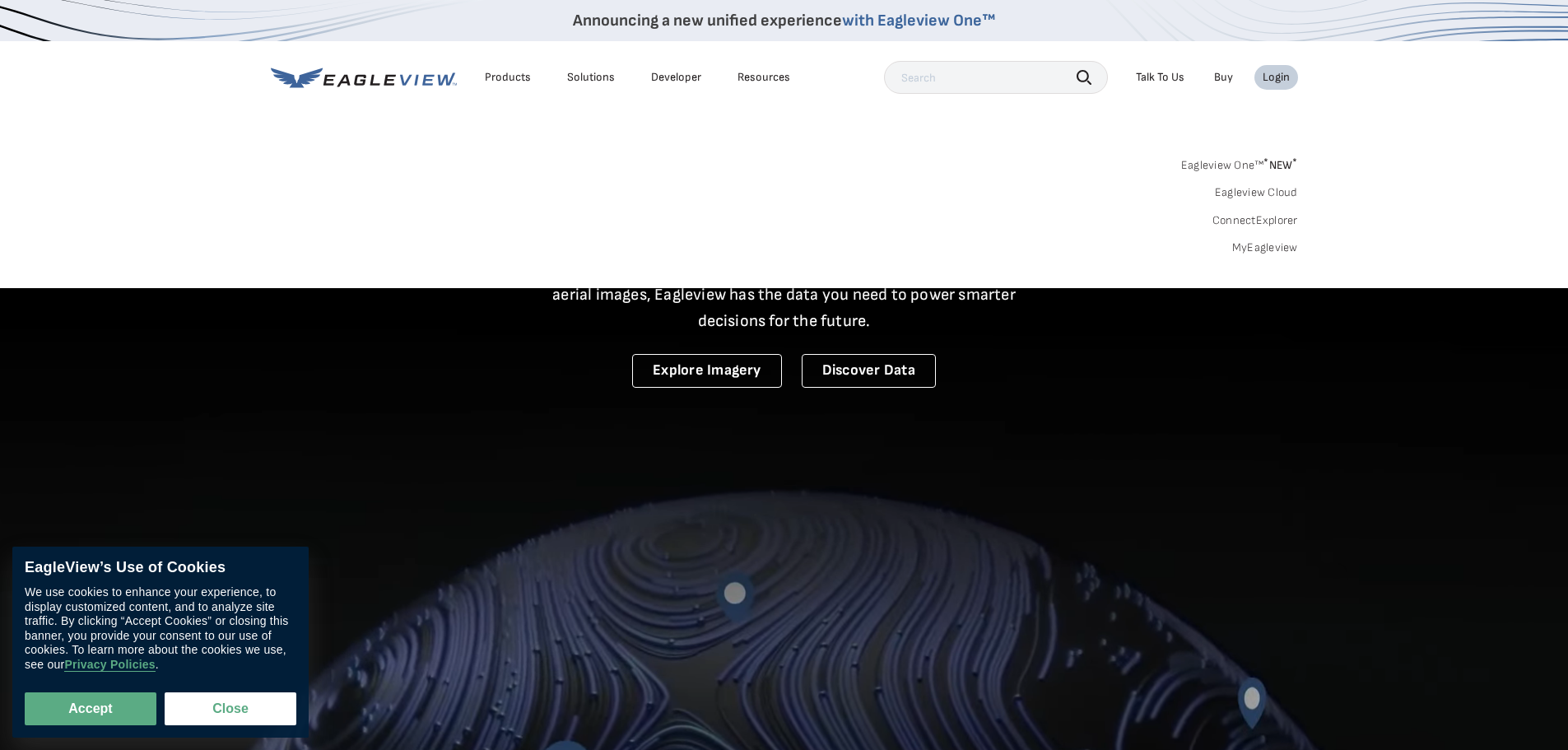 click on "MyEagleview" at bounding box center (1265, 248) 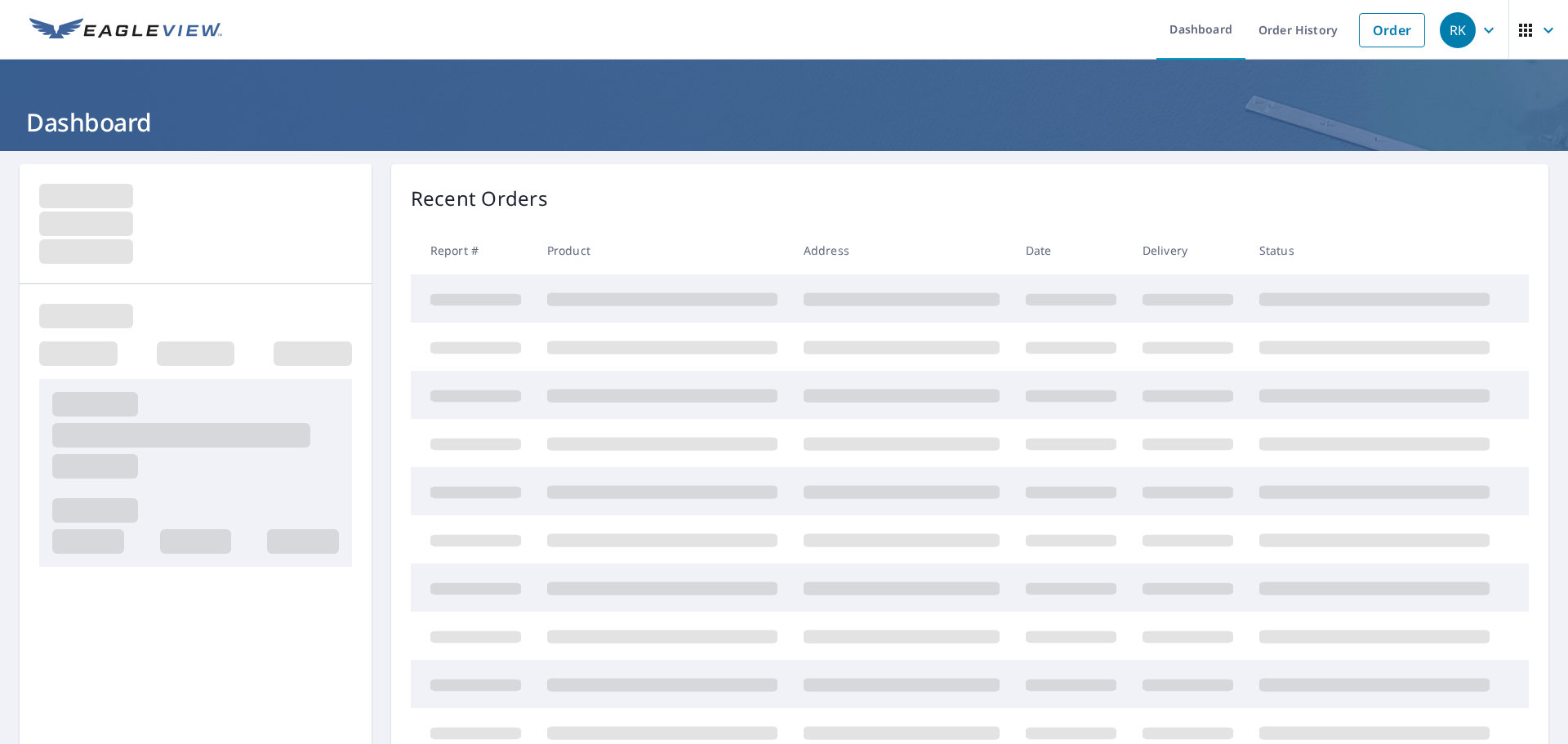 scroll, scrollTop: 0, scrollLeft: 0, axis: both 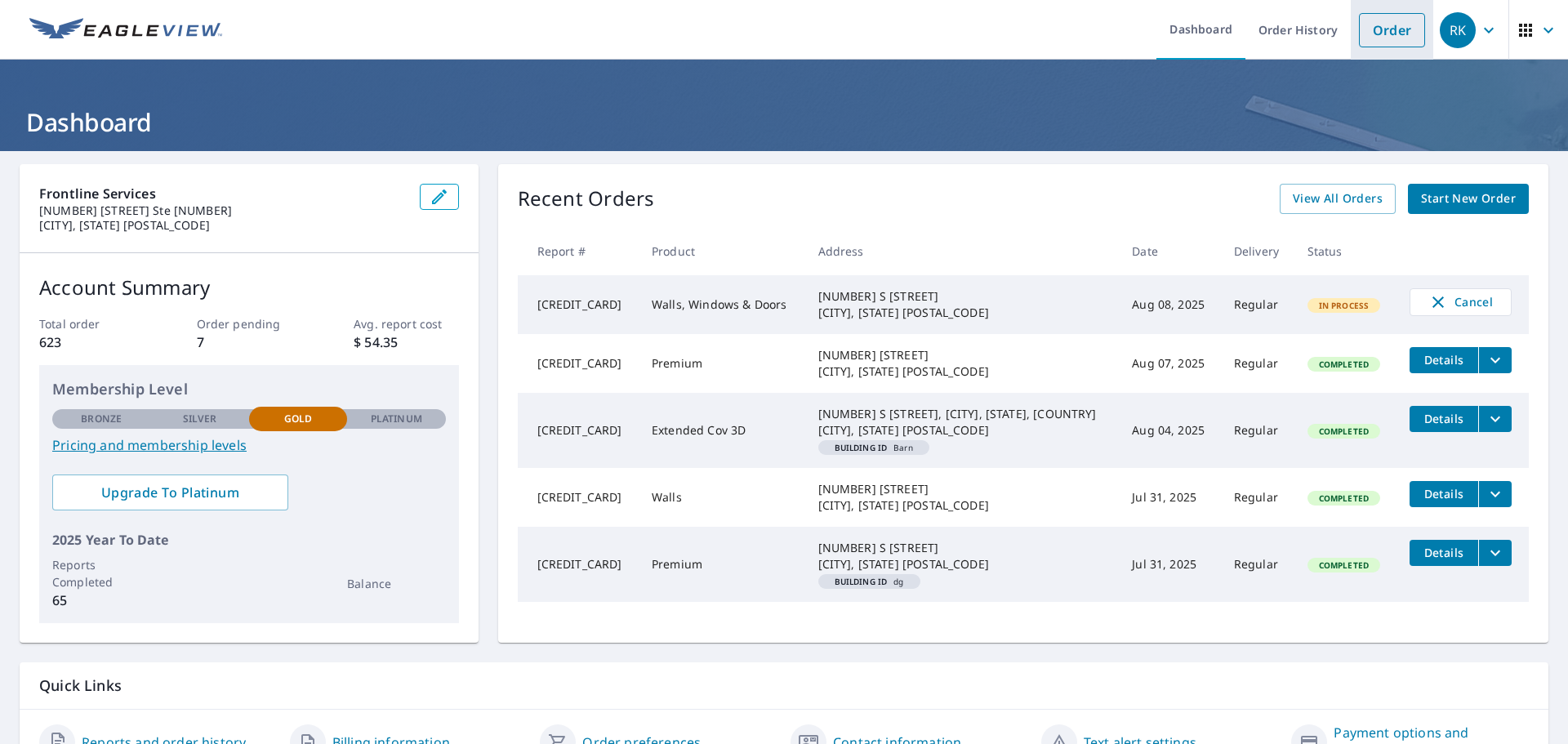 click on "Order" at bounding box center [1392, 30] 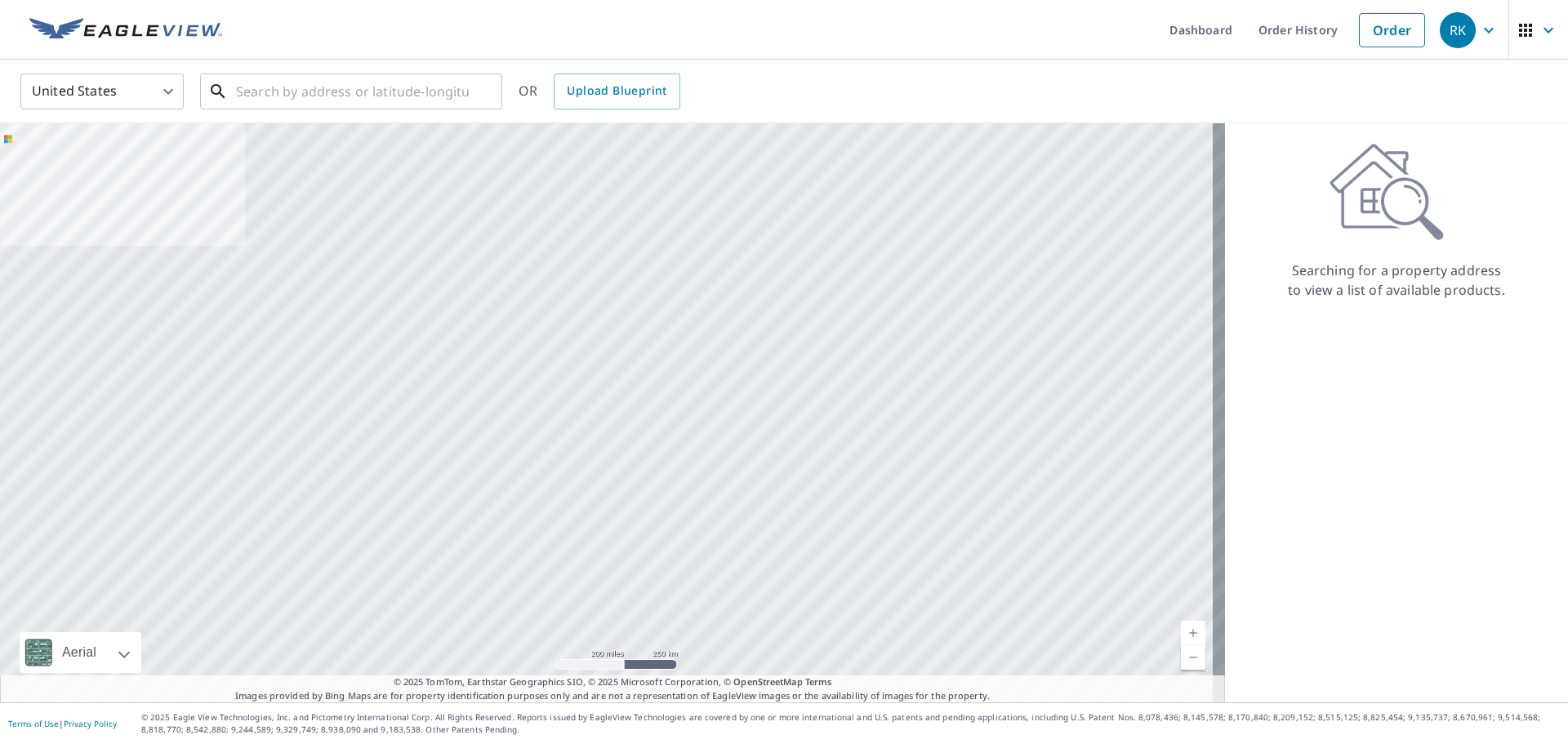 drag, startPoint x: 372, startPoint y: 92, endPoint x: 212, endPoint y: 123, distance: 162.97546 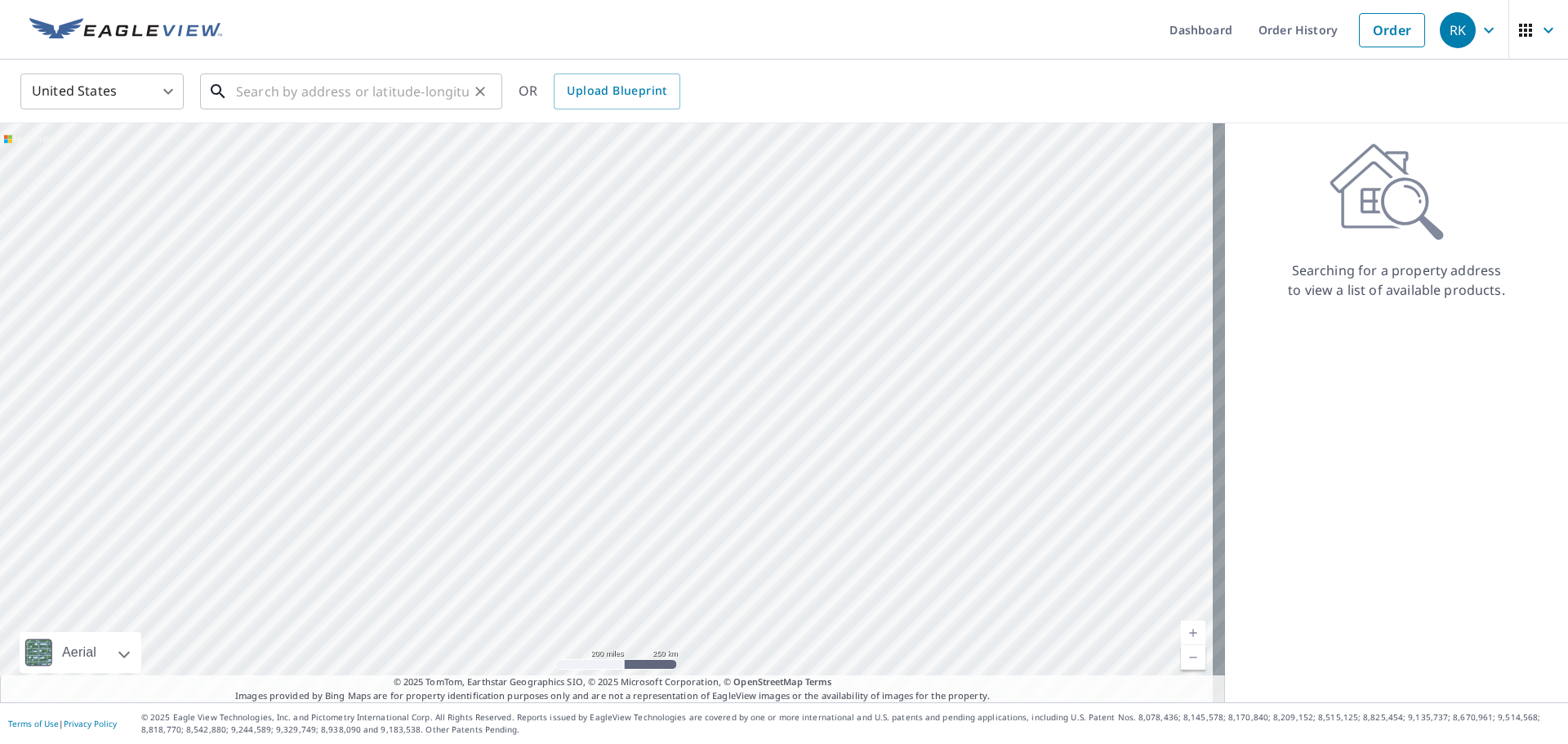 click at bounding box center (352, 91) 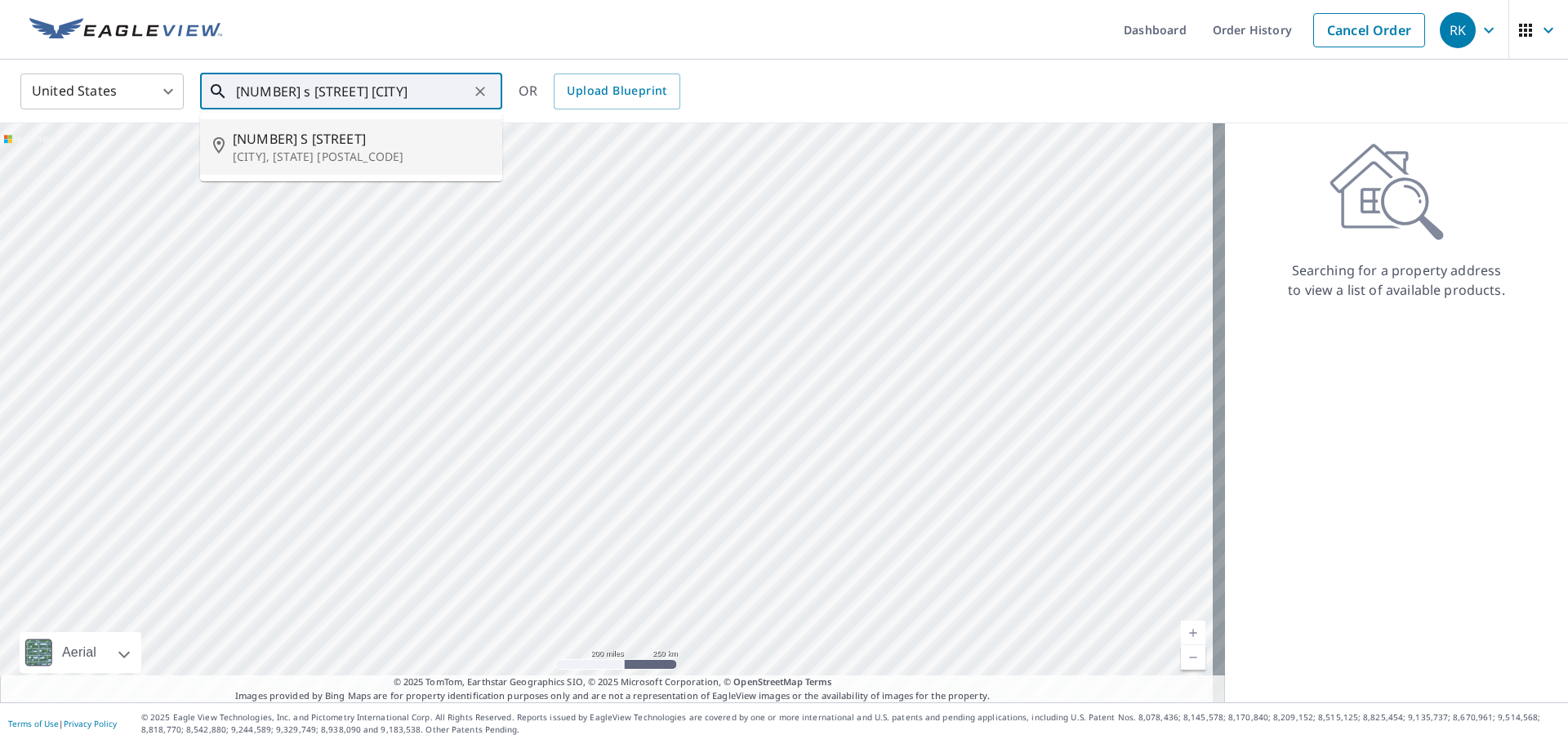 click on "1417 S Chestnut Dr" at bounding box center [361, 139] 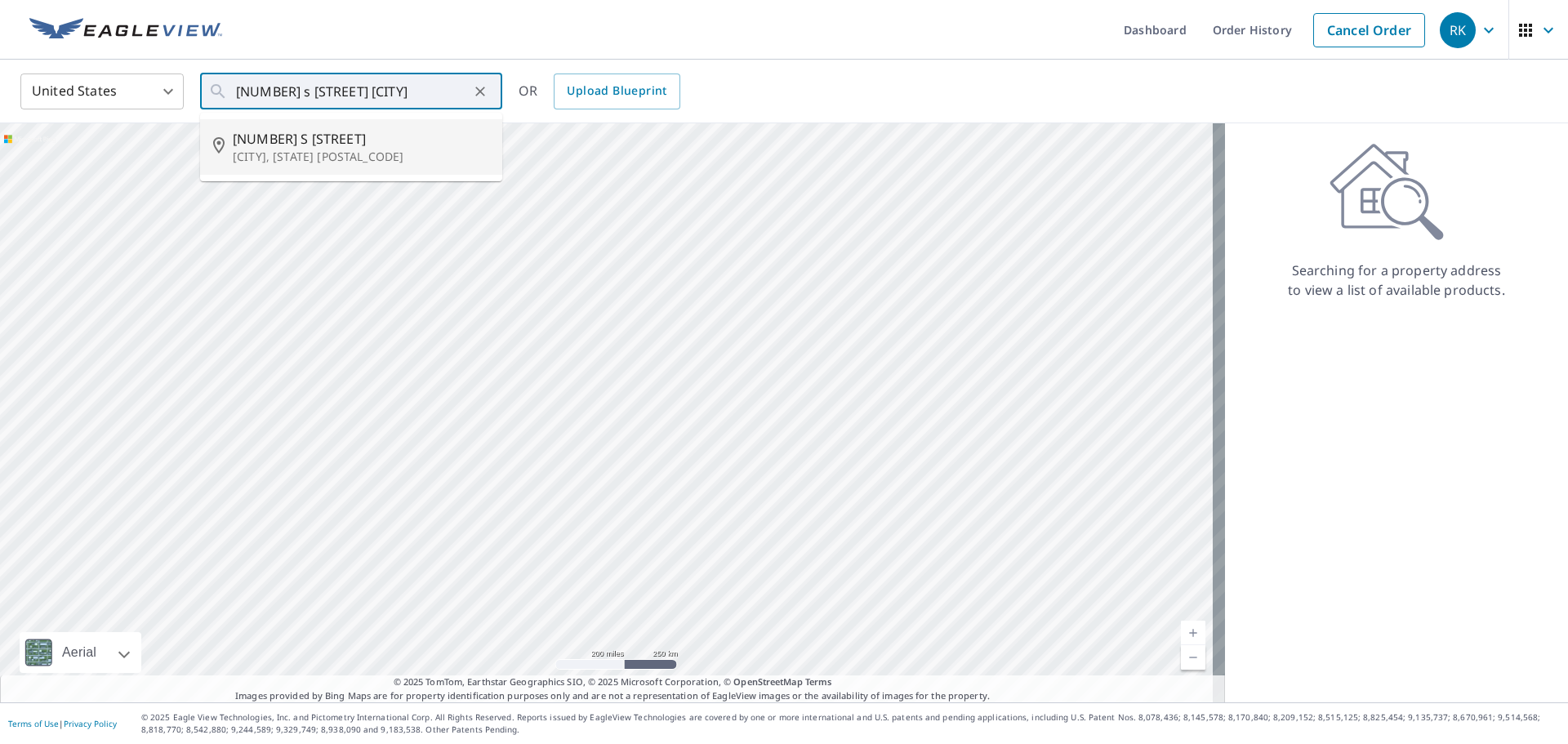 type on "1417 S Chestnut Dr Mount Prospect, IL 60056" 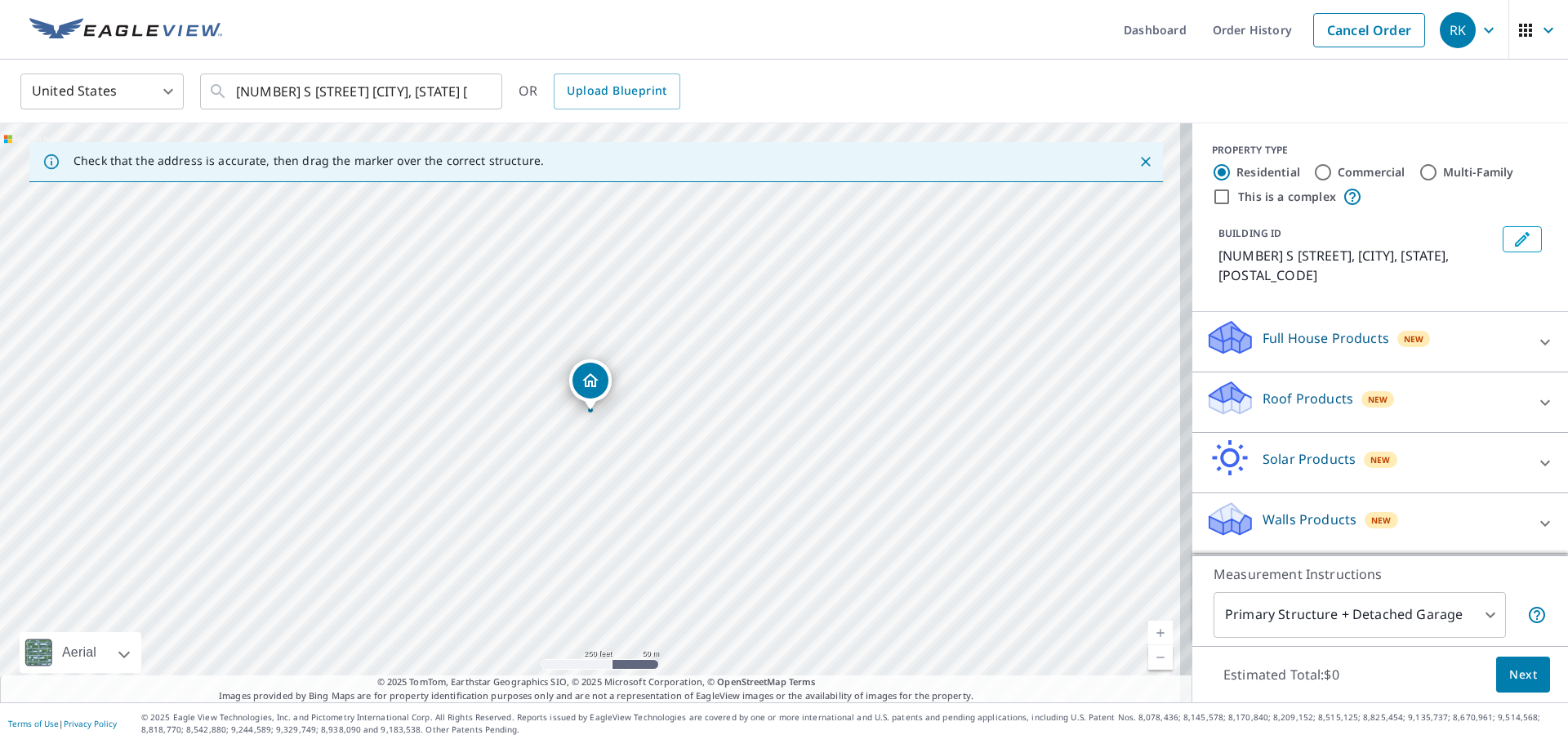 click on "Walls Products" at bounding box center (1309, 519) 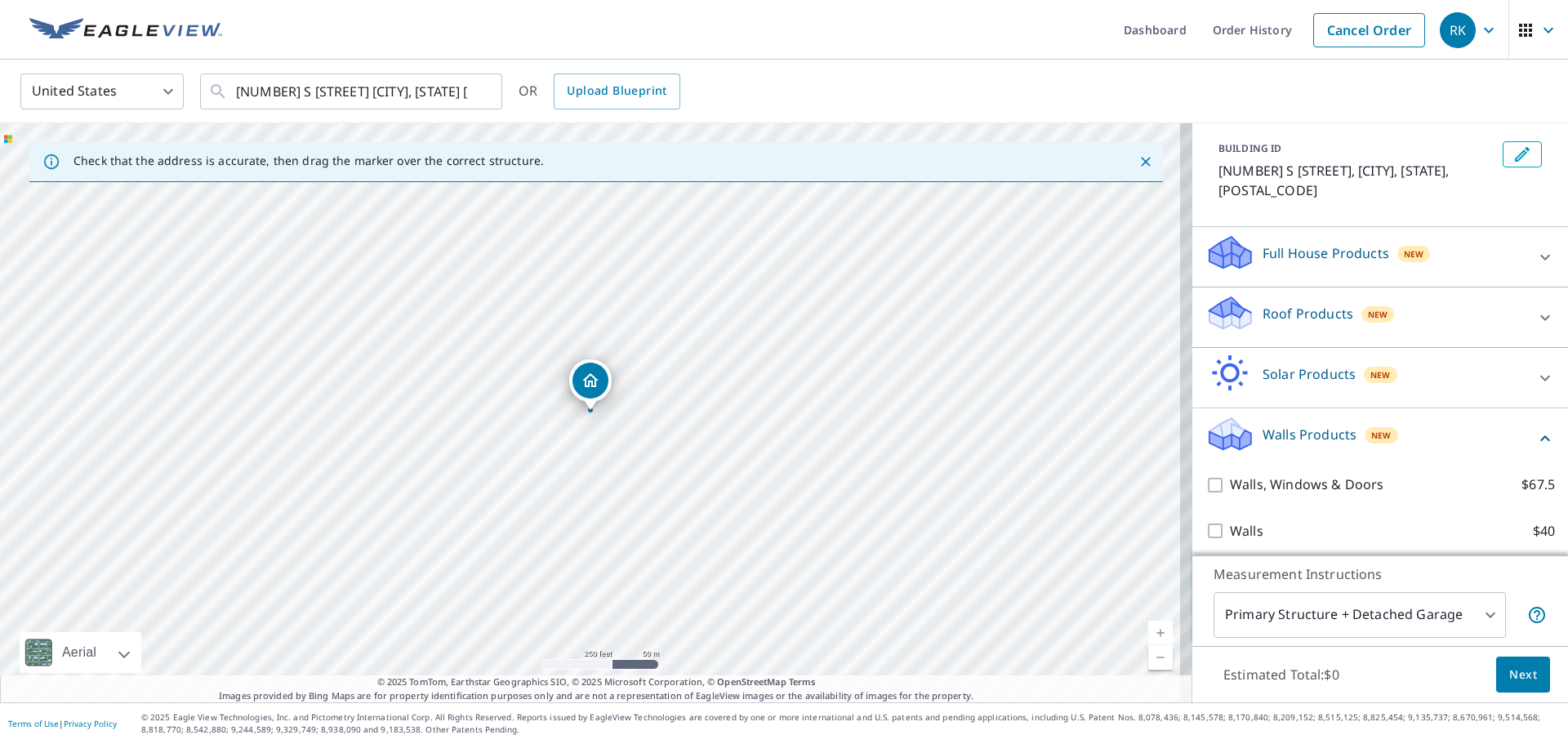 scroll, scrollTop: 91, scrollLeft: 0, axis: vertical 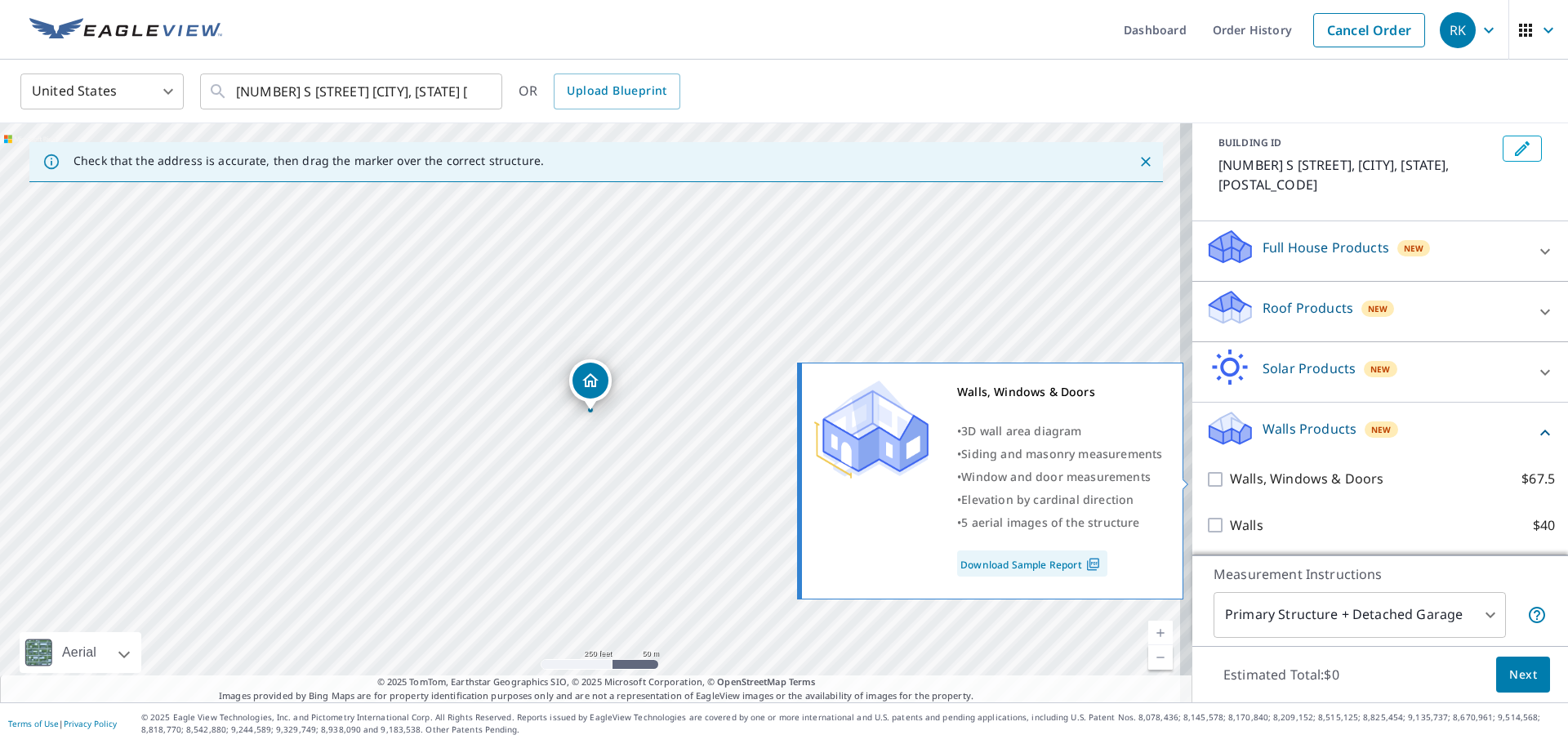 click on "Walls, Windows & Doors" at bounding box center (1307, 479) 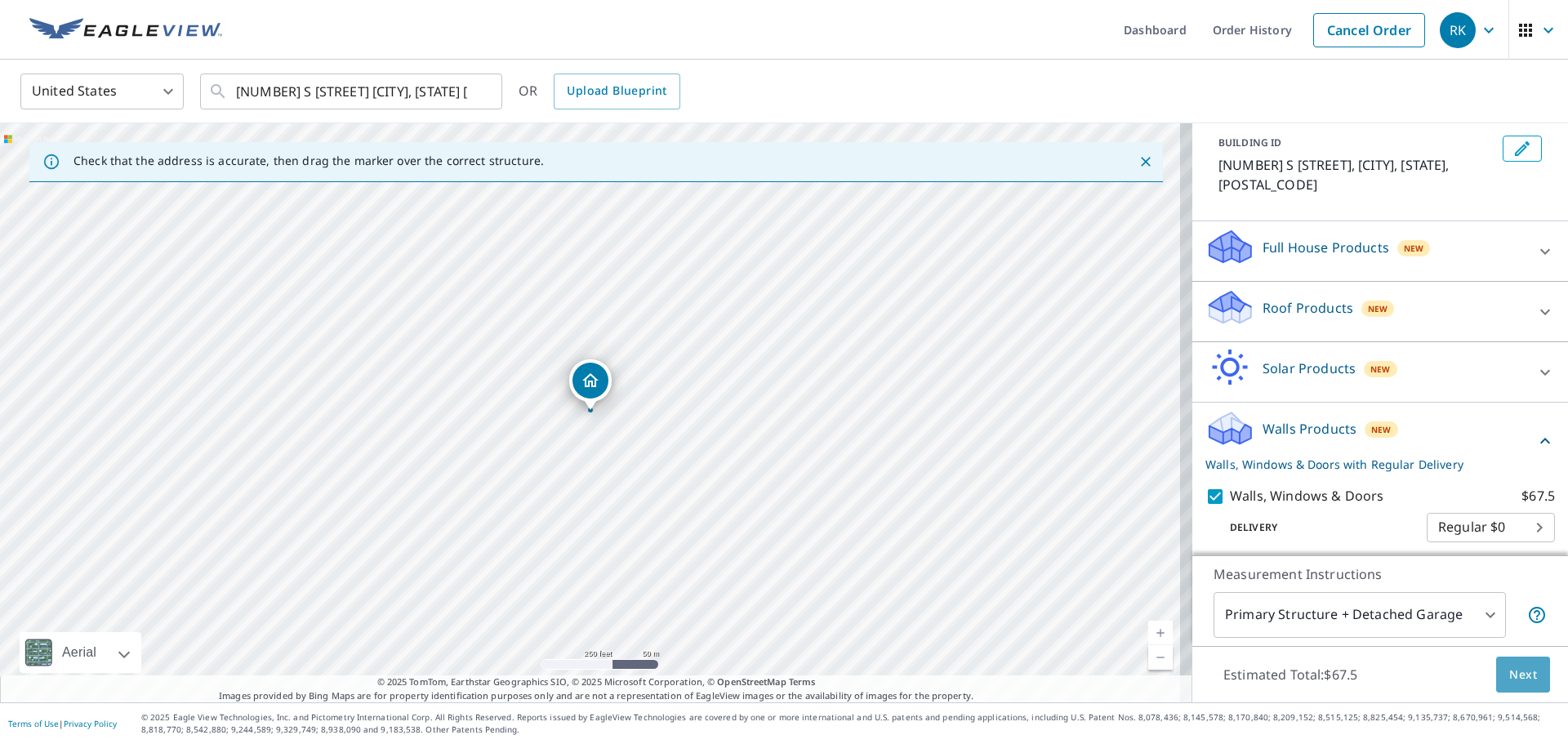 click on "Next" at bounding box center [1523, 675] 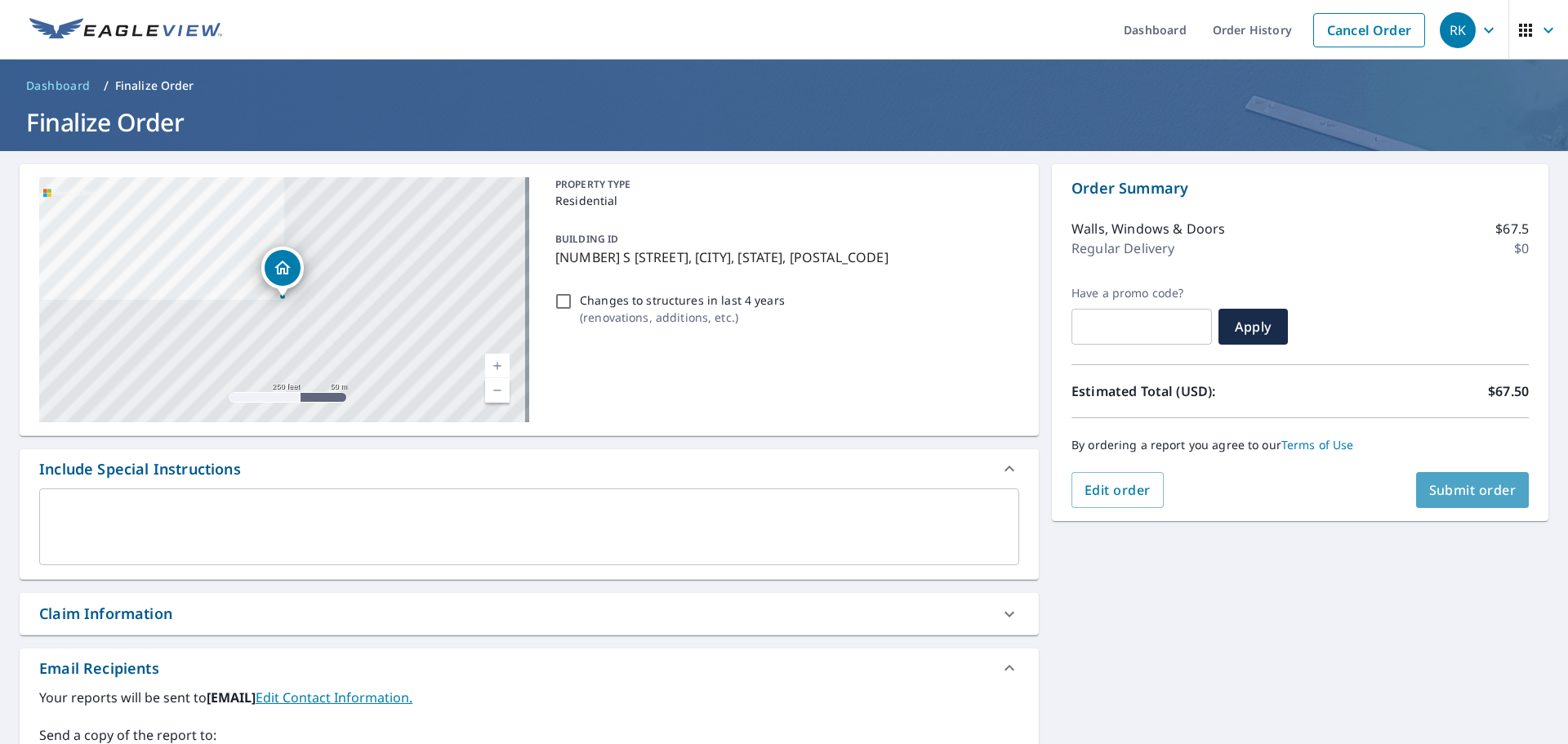 click on "Submit order" at bounding box center [1472, 490] 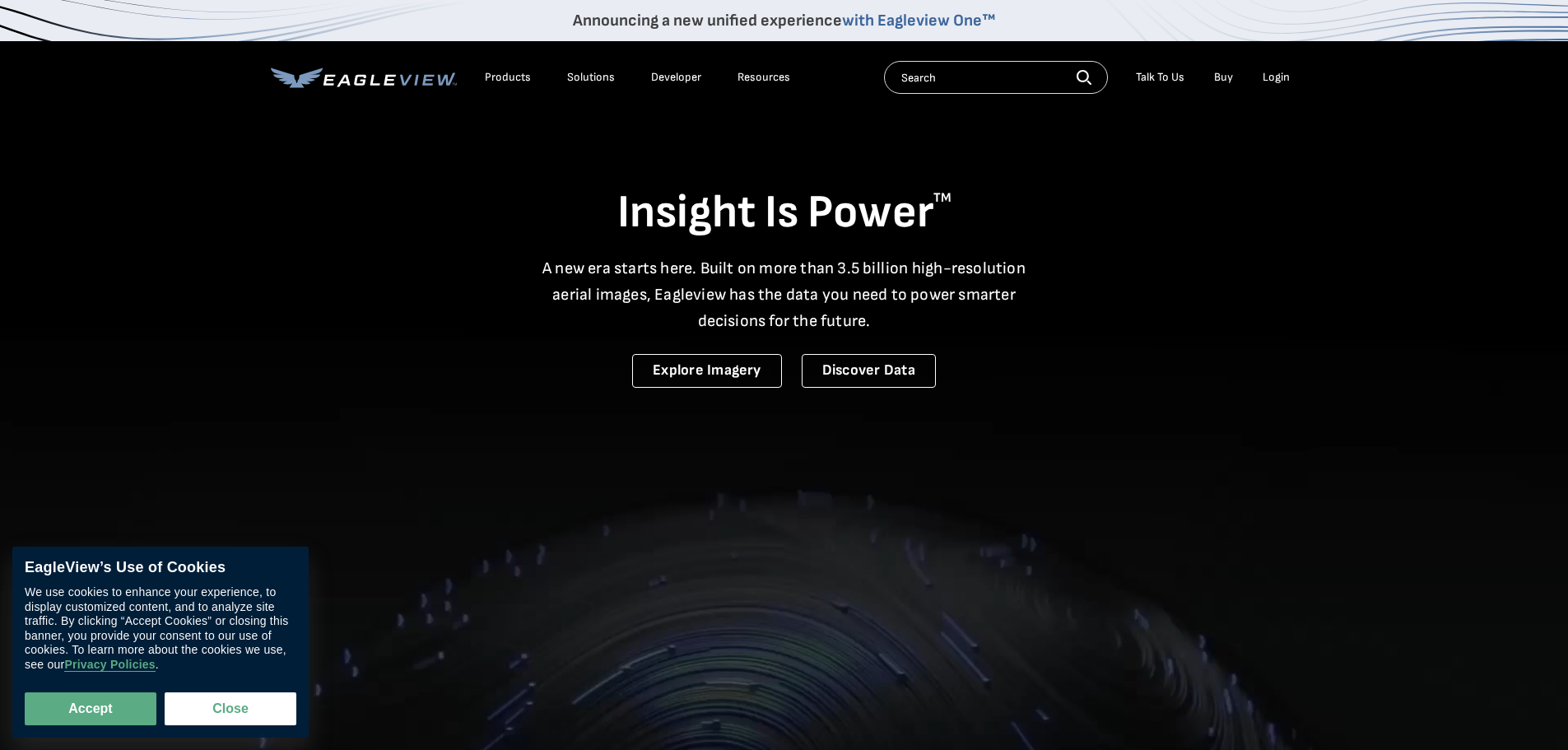 scroll, scrollTop: 0, scrollLeft: 0, axis: both 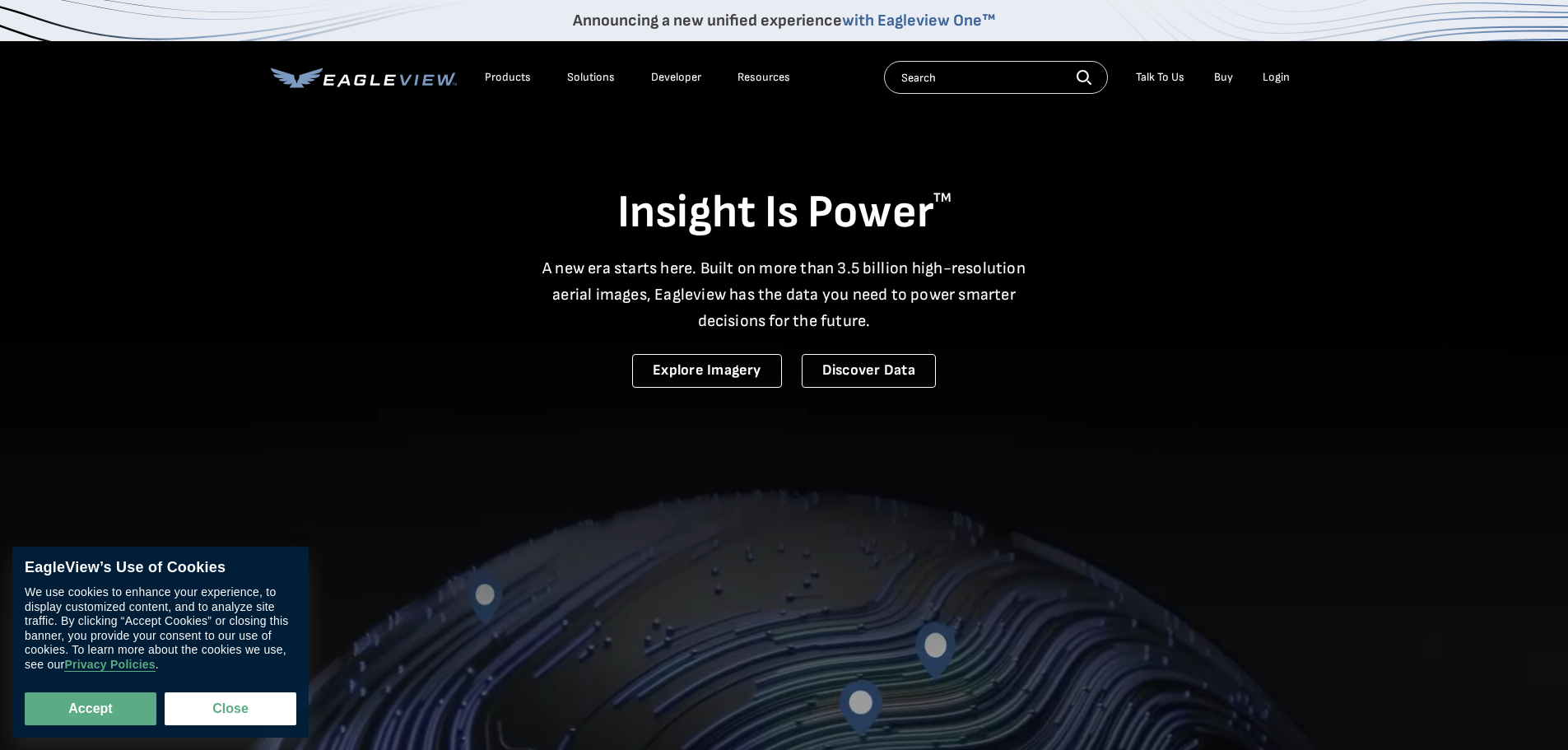 click on "Login" at bounding box center [1276, 77] 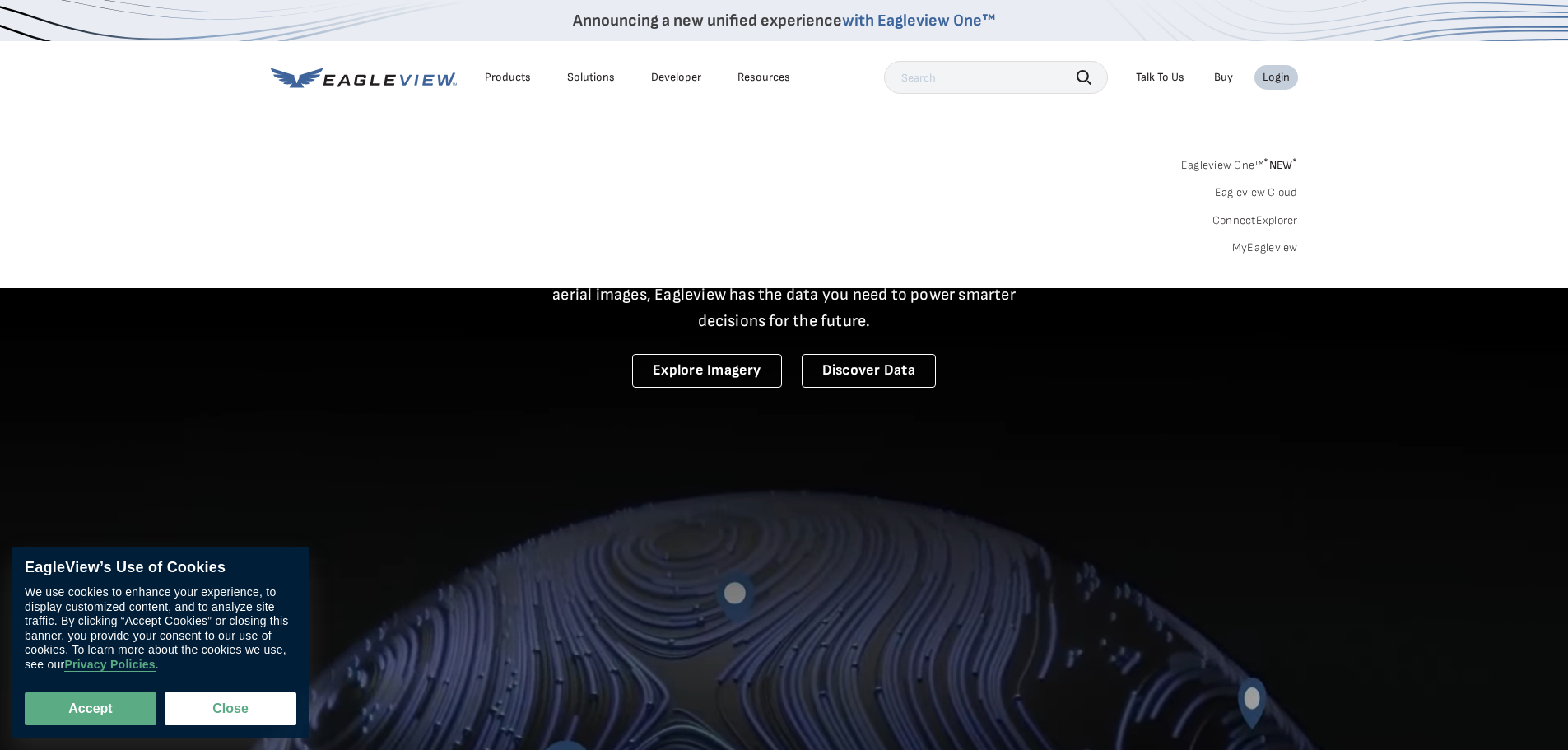 click on "MyEagleview" at bounding box center [1265, 248] 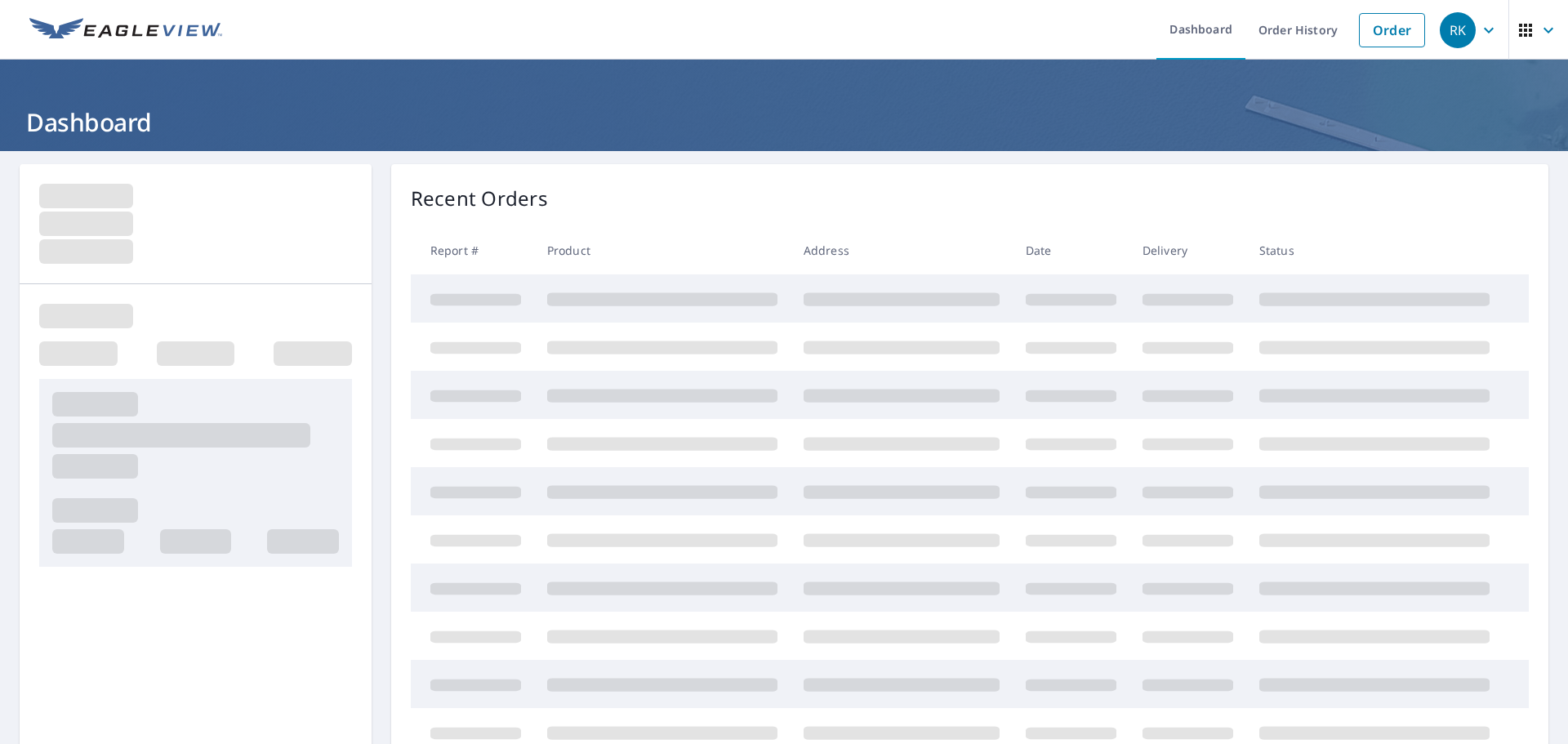 scroll, scrollTop: 0, scrollLeft: 0, axis: both 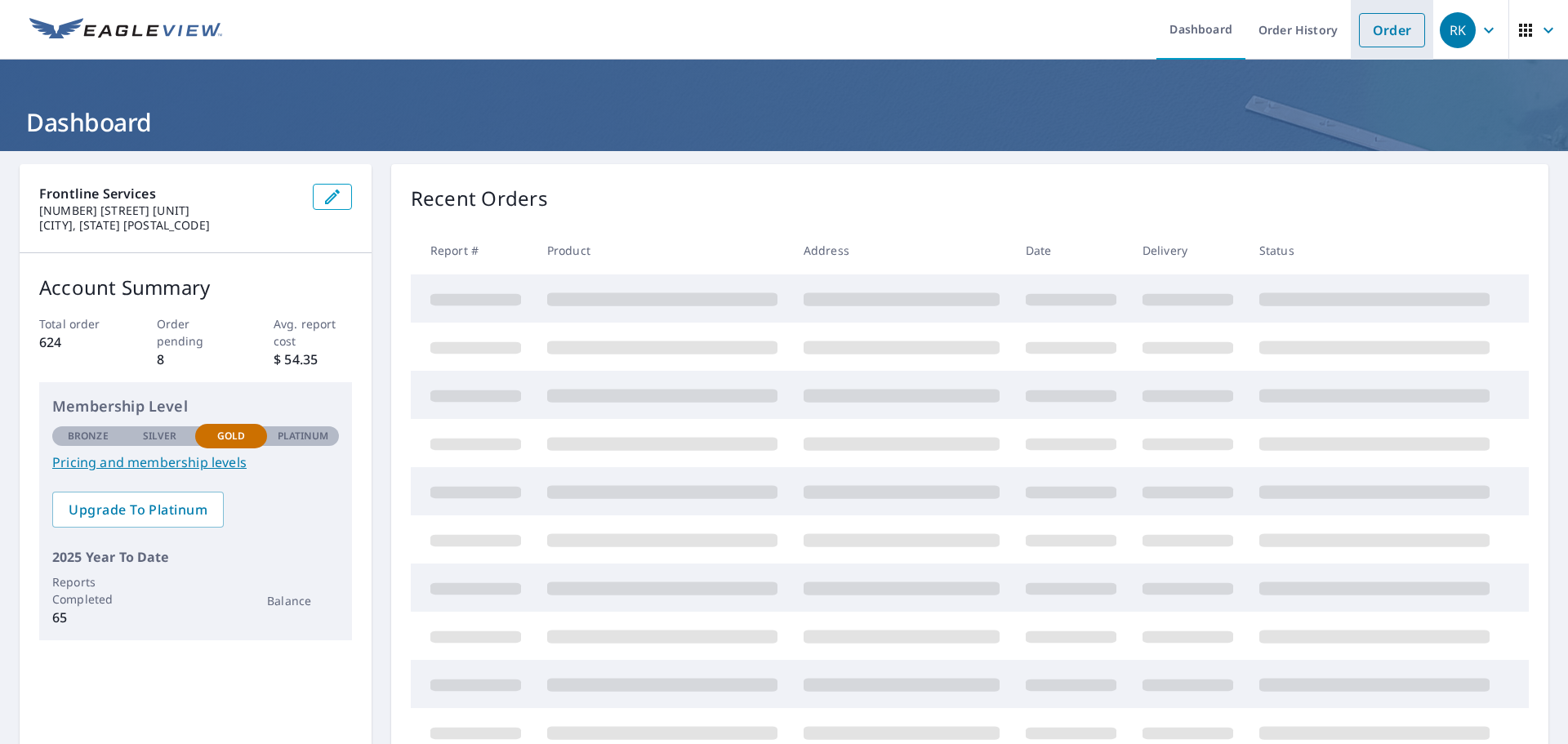 click on "Order" at bounding box center (1392, 30) 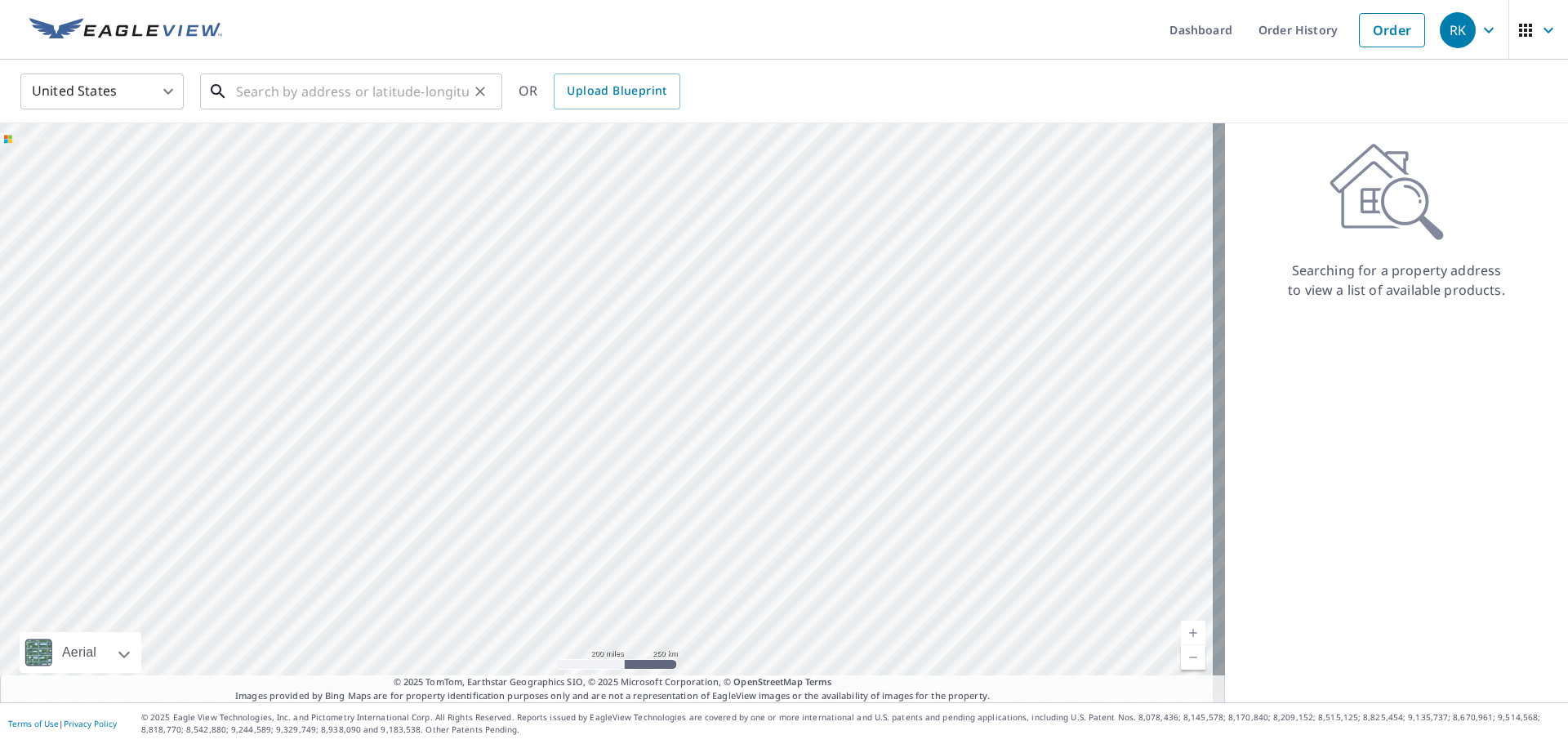 click at bounding box center [352, 91] 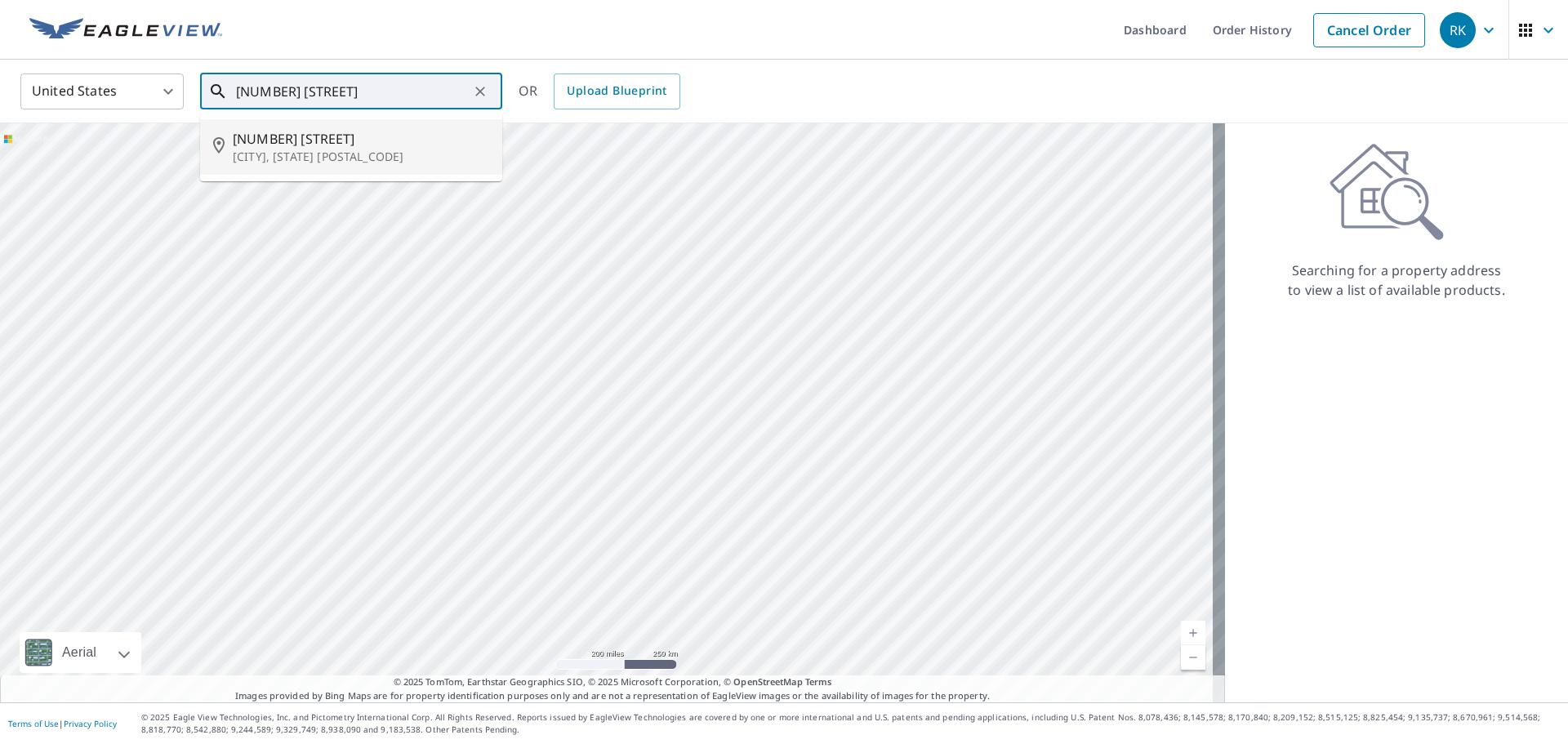 click on "[NUMBER] [STREET]" at bounding box center (361, 139) 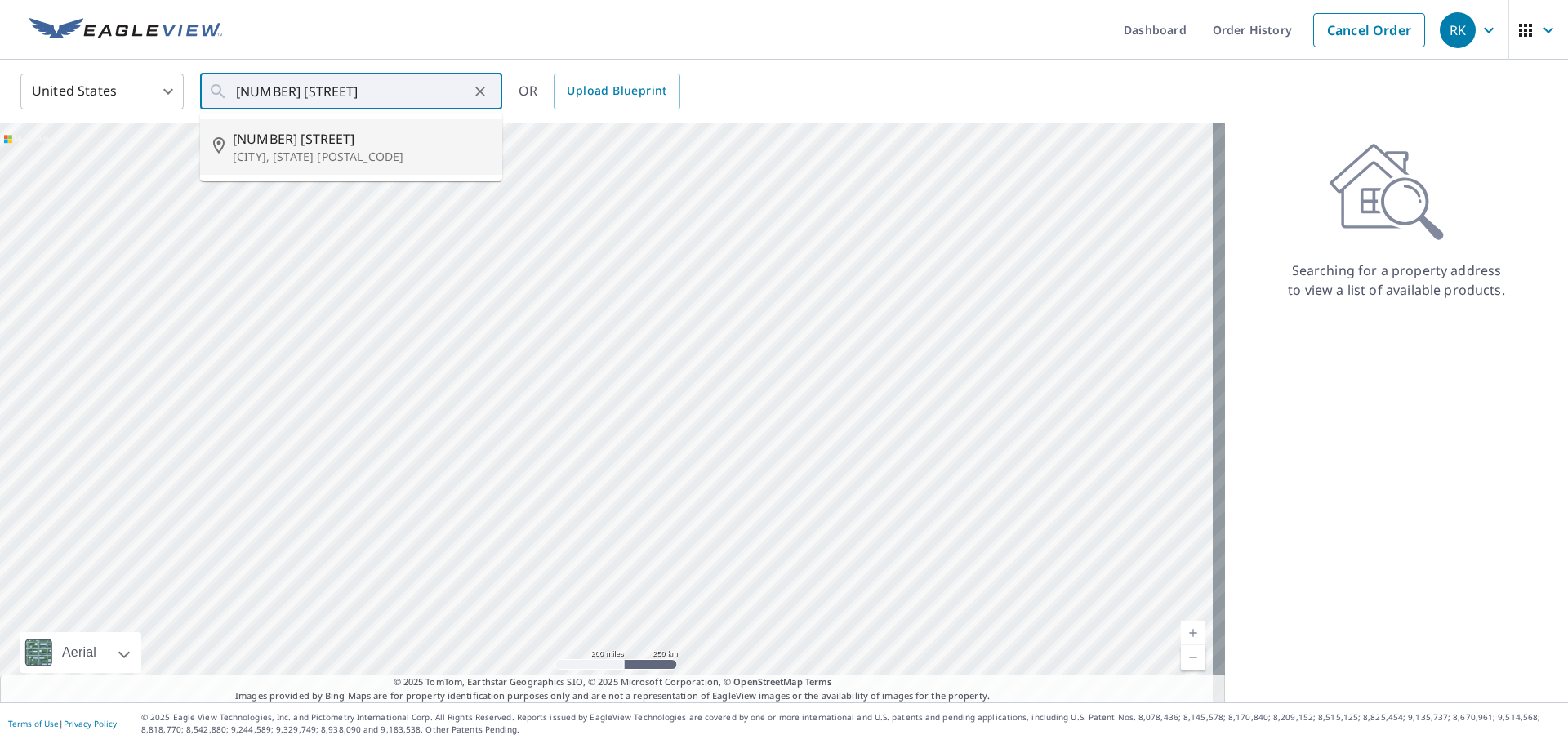 type on "[NUMBER] [STREET] [CITY], [STATE], [POSTAL_CODE]" 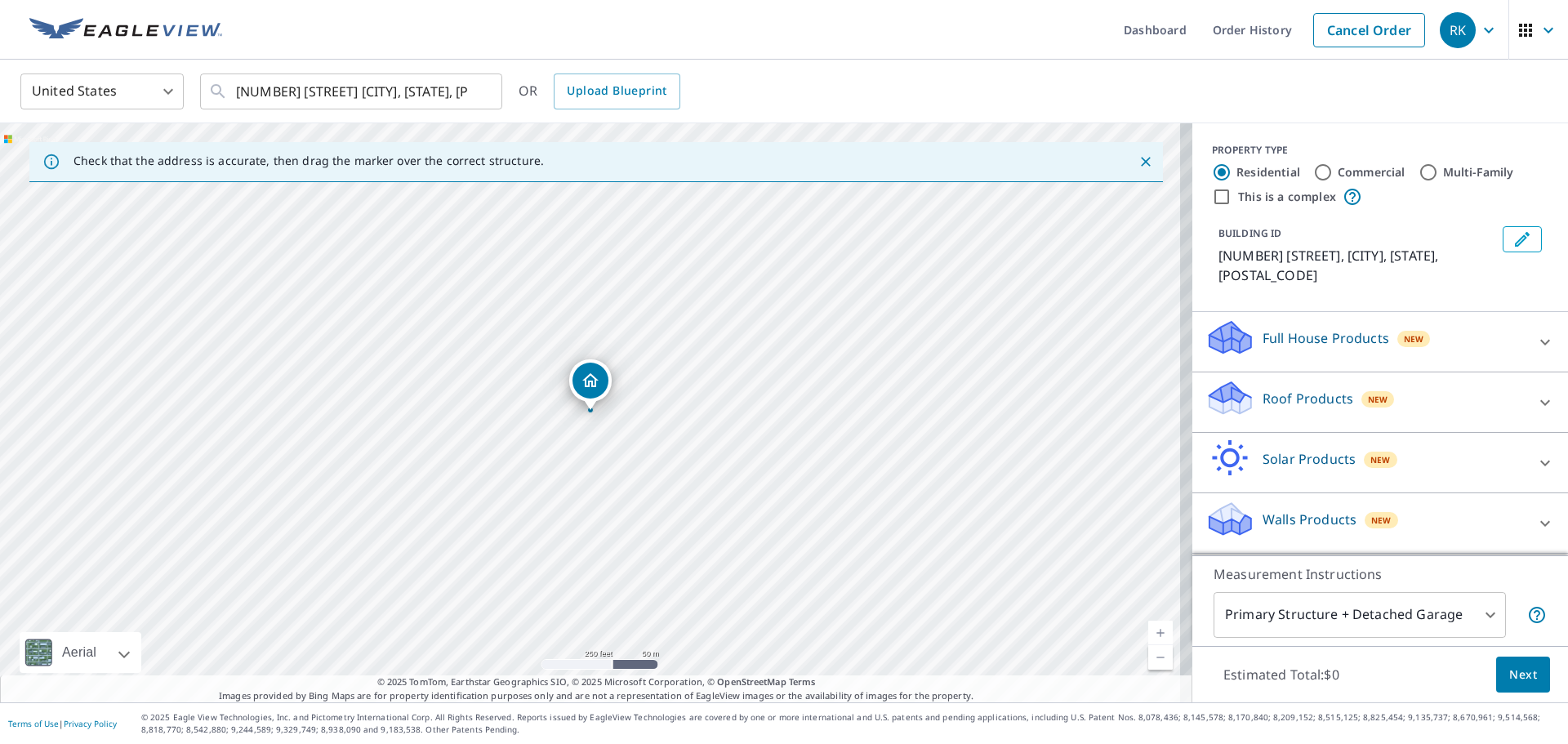 click on "Walls Products" at bounding box center (1309, 519) 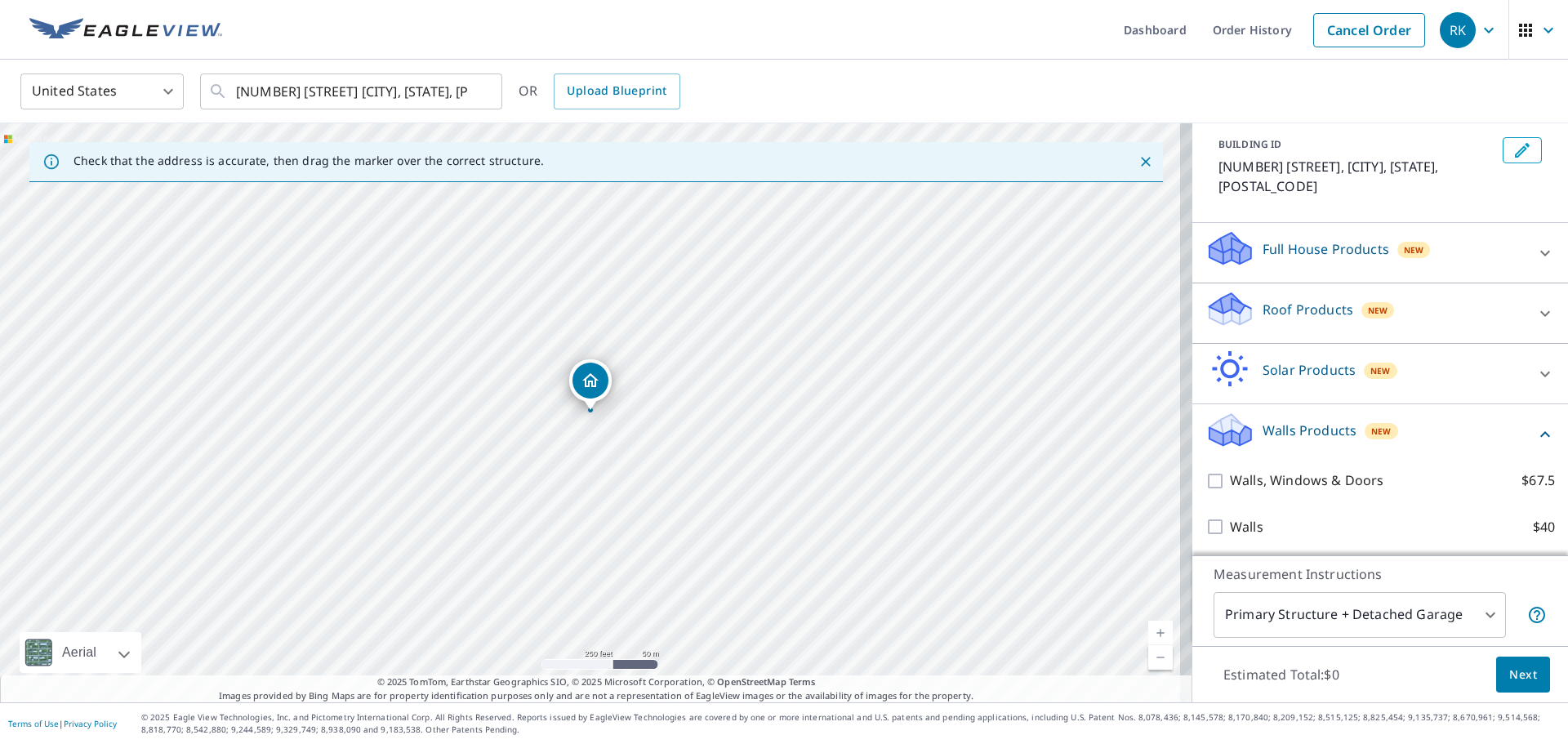 scroll, scrollTop: 91, scrollLeft: 0, axis: vertical 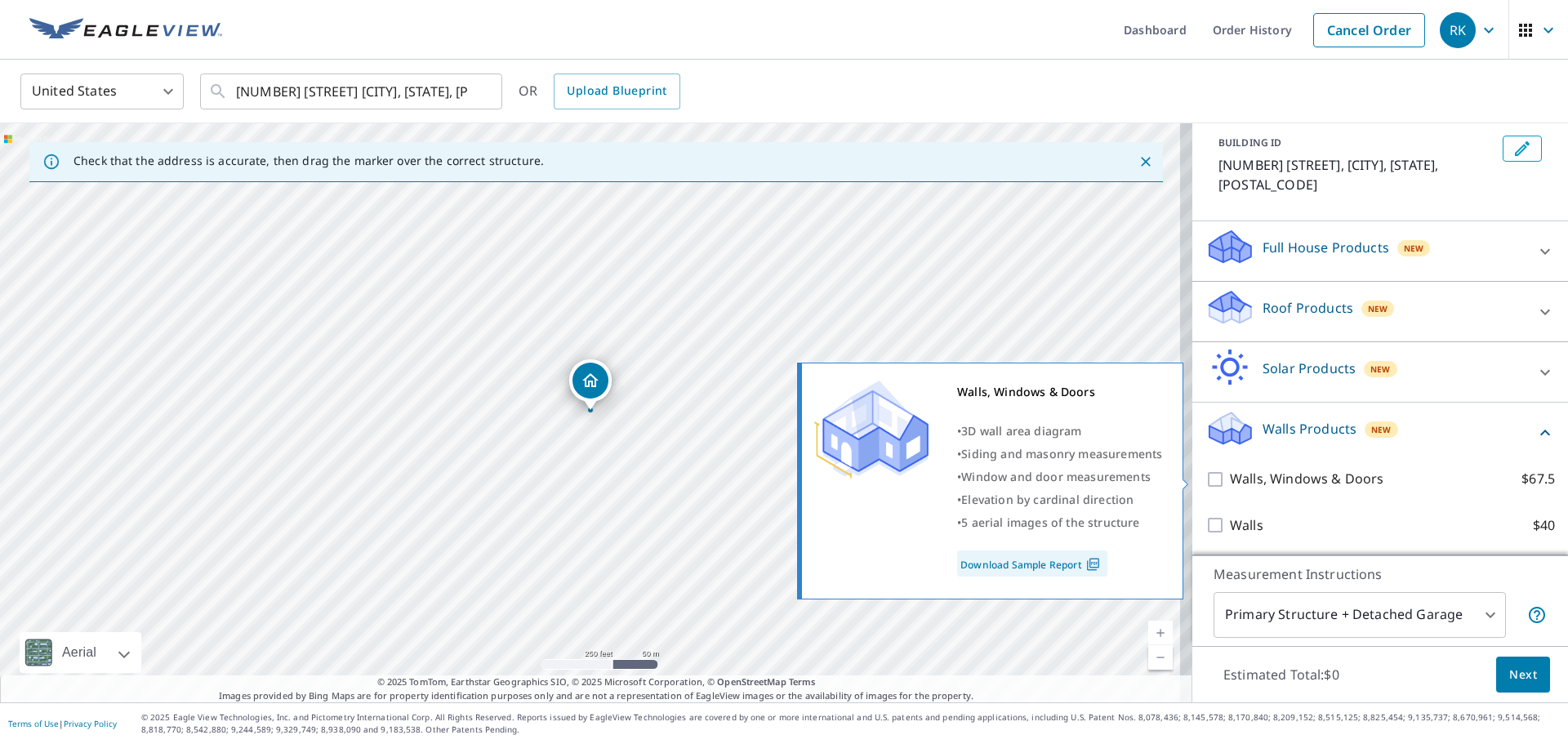 click on "Walls, Windows & Doors" at bounding box center (1307, 479) 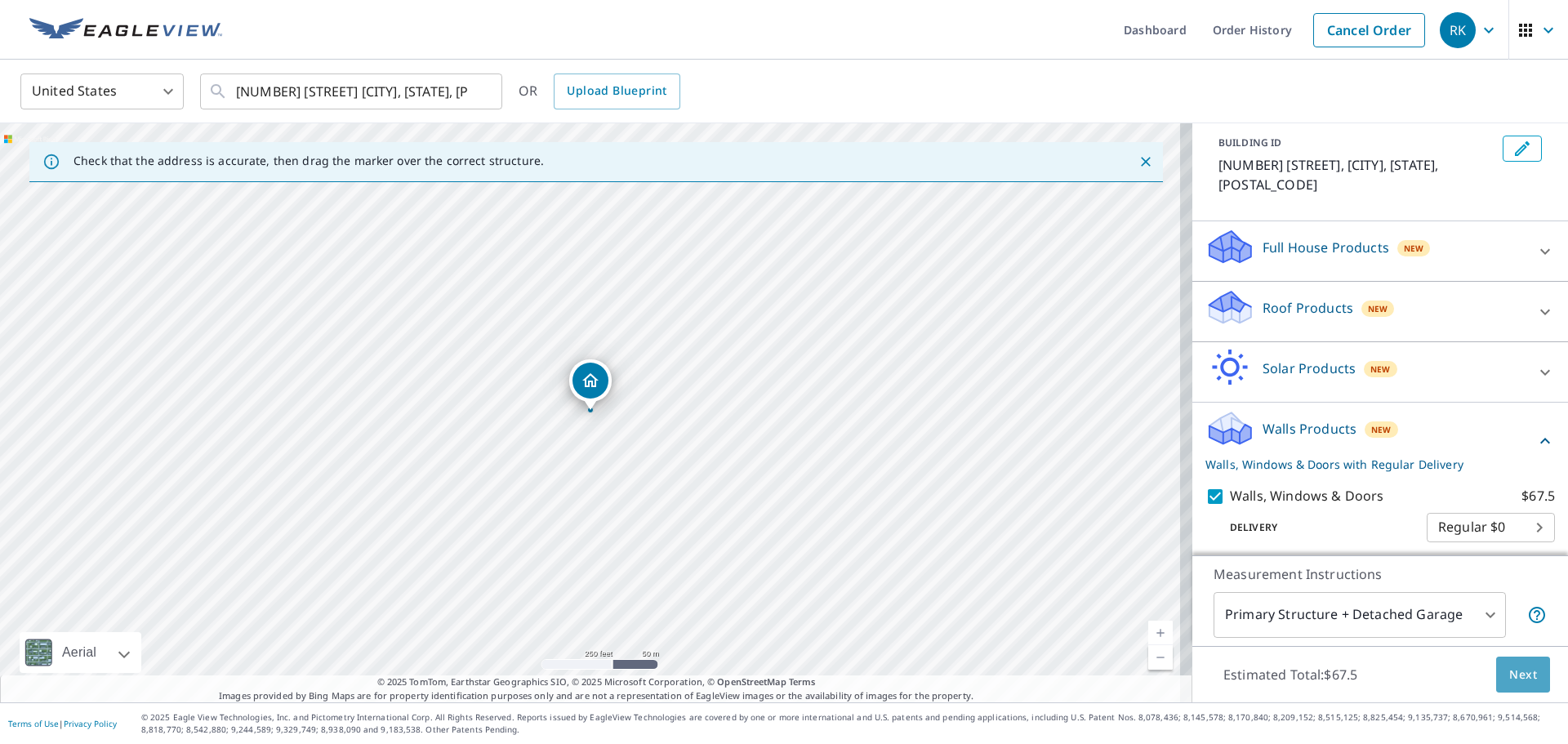 click on "Next" at bounding box center [1523, 675] 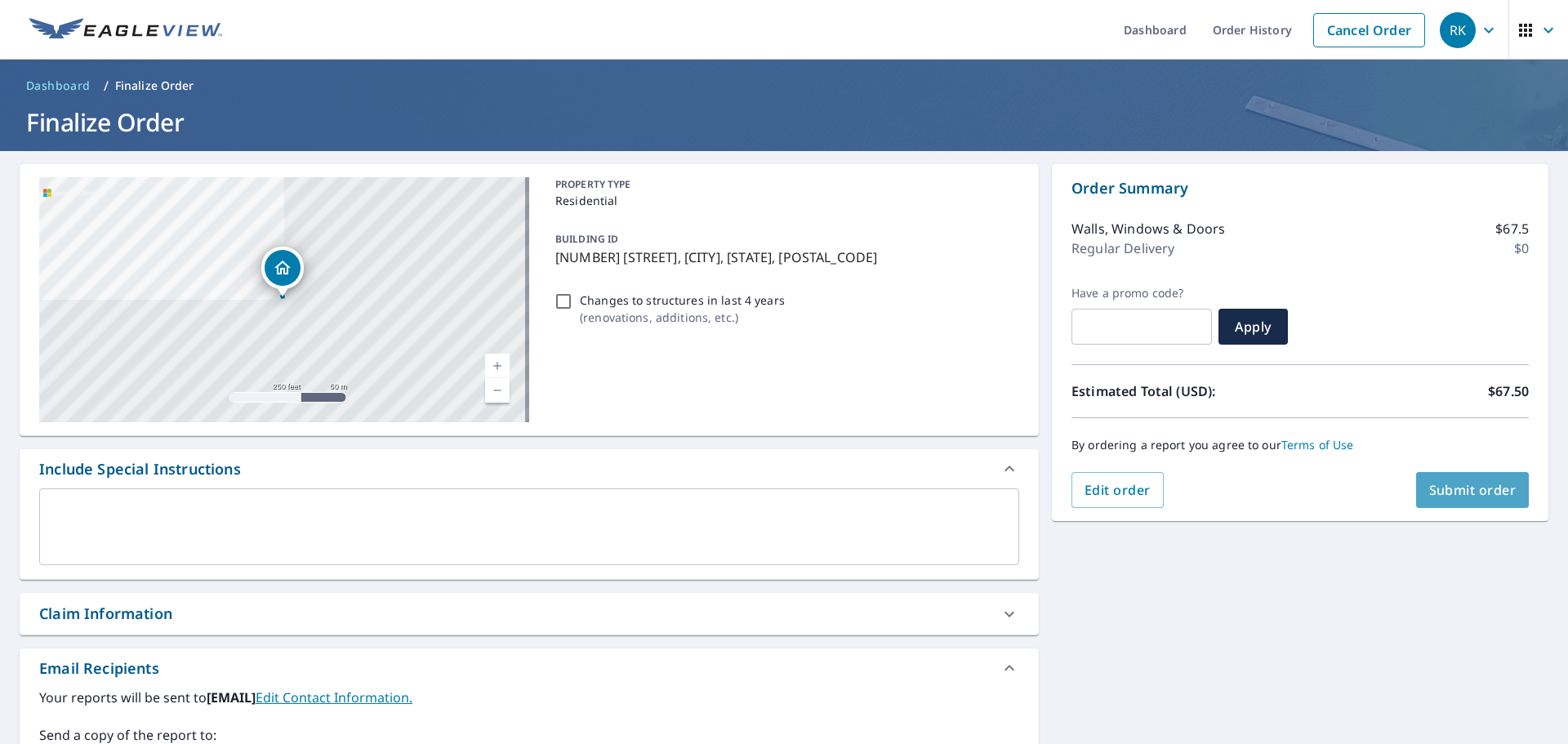 click on "Submit order" at bounding box center [1472, 490] 